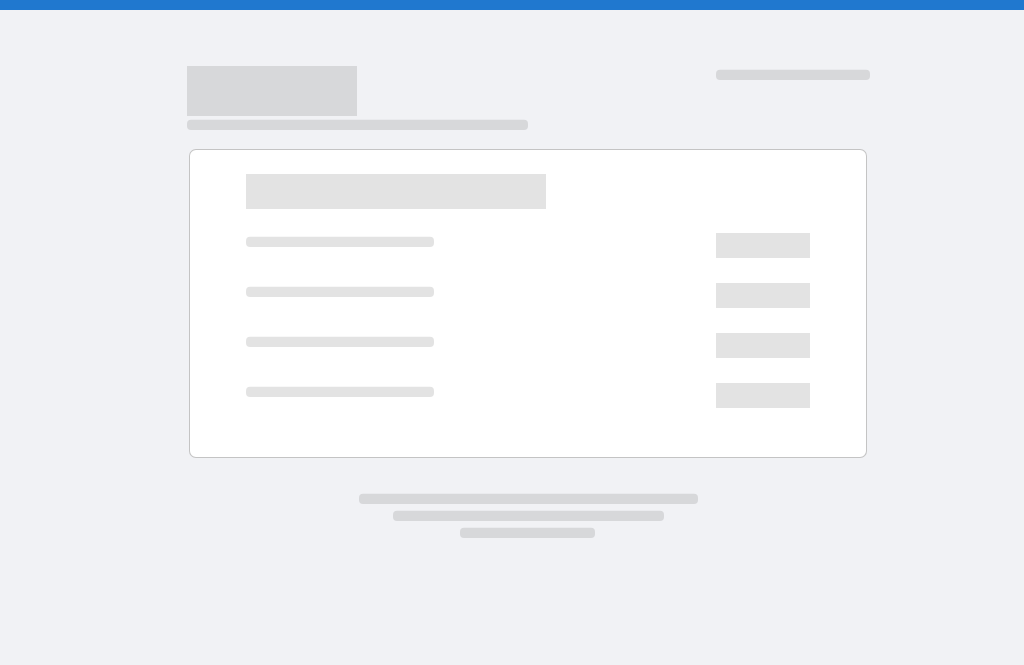scroll, scrollTop: 0, scrollLeft: 0, axis: both 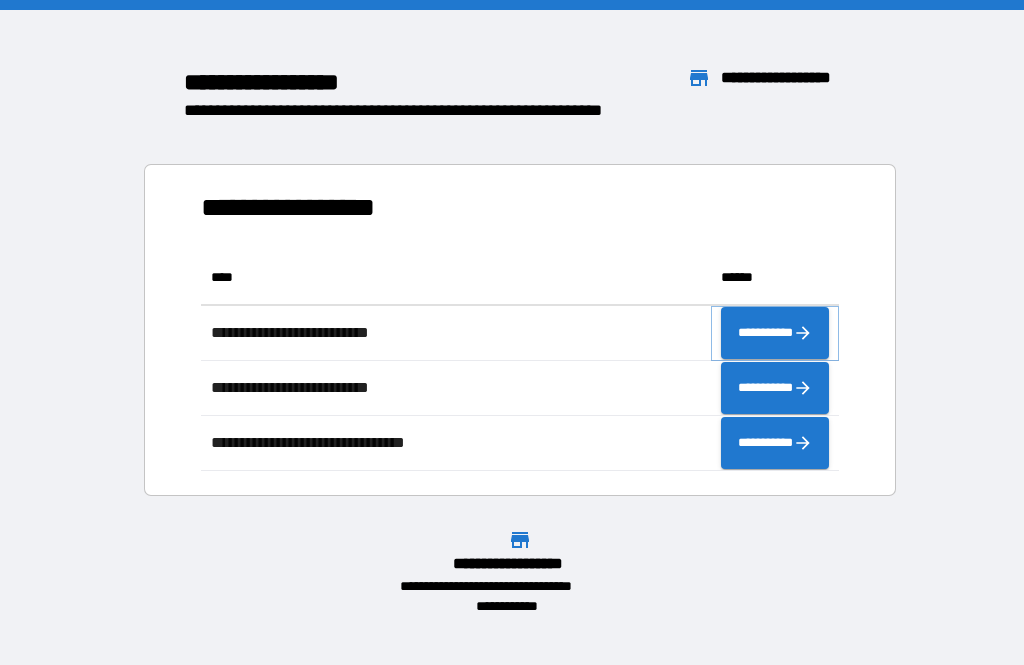 click on "**********" at bounding box center (775, 333) 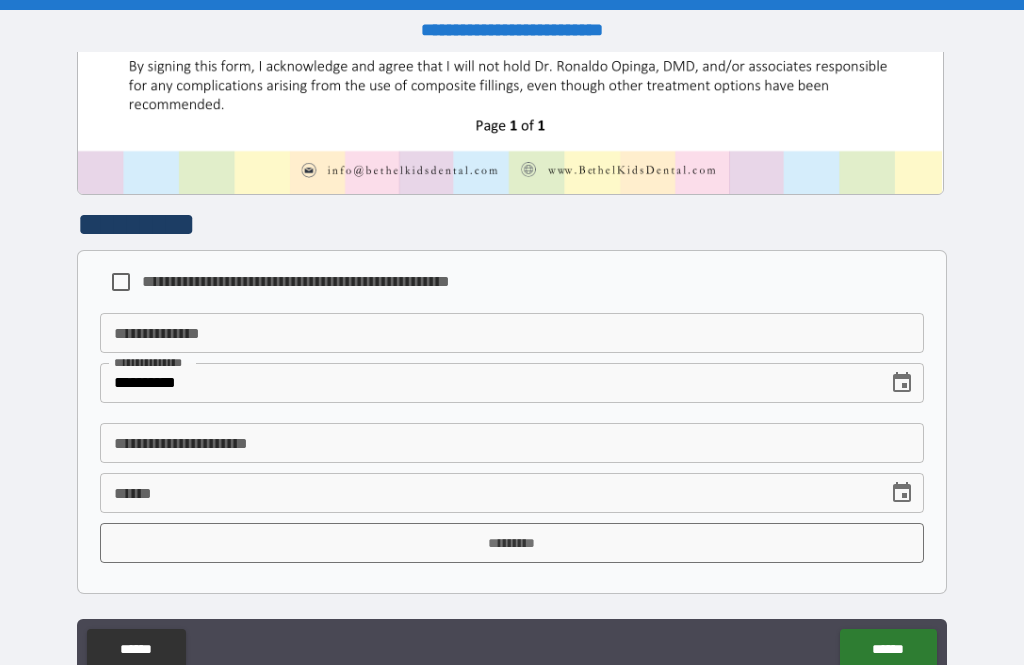 scroll, scrollTop: 1007, scrollLeft: 0, axis: vertical 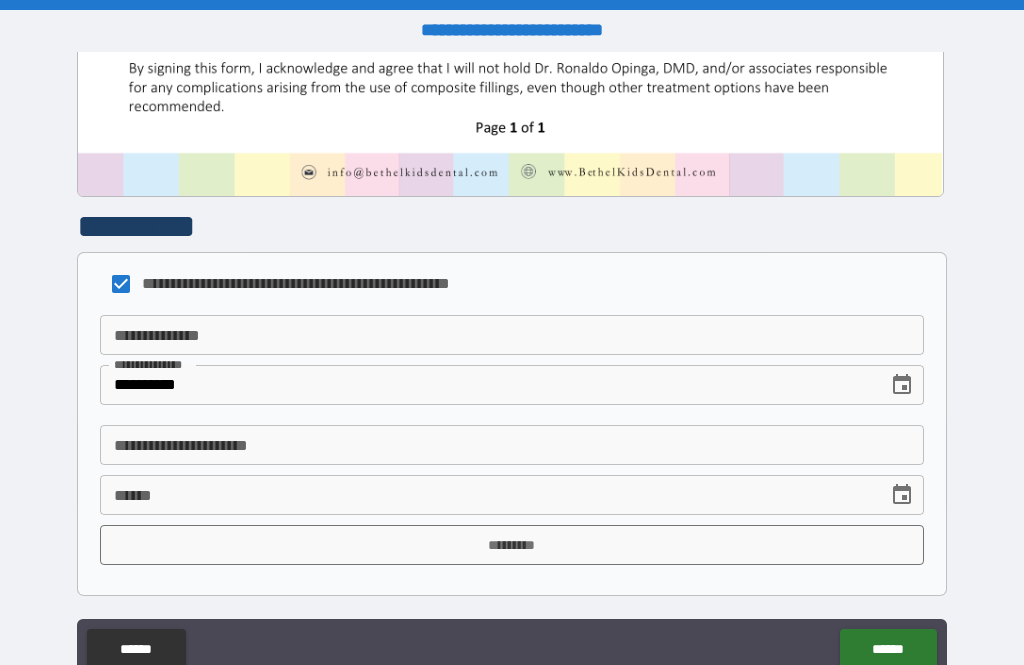 click on "**********" at bounding box center [512, 445] 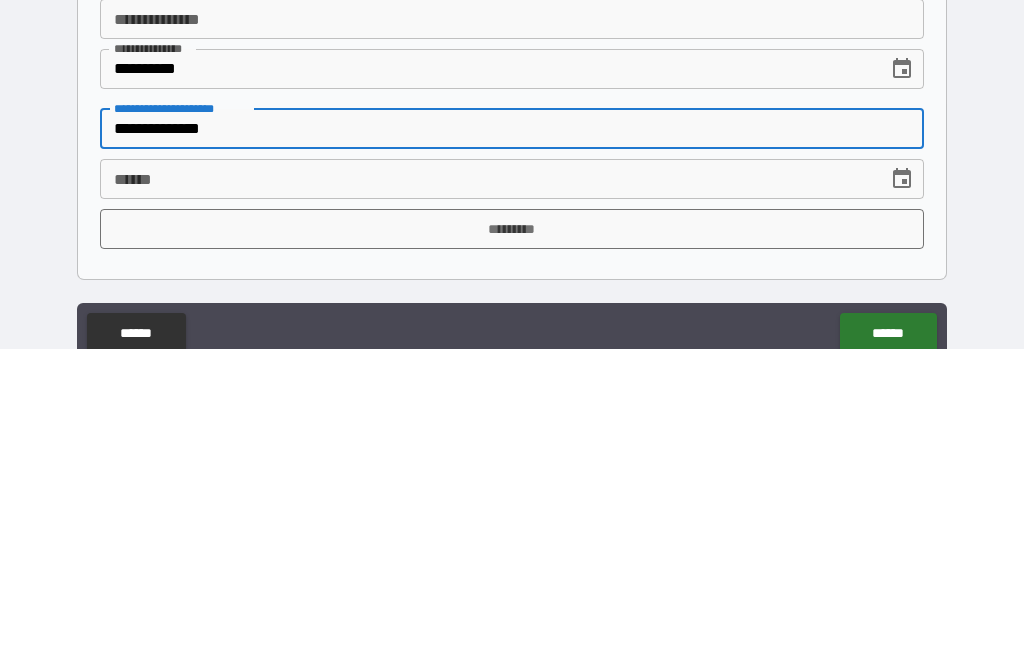 type on "**********" 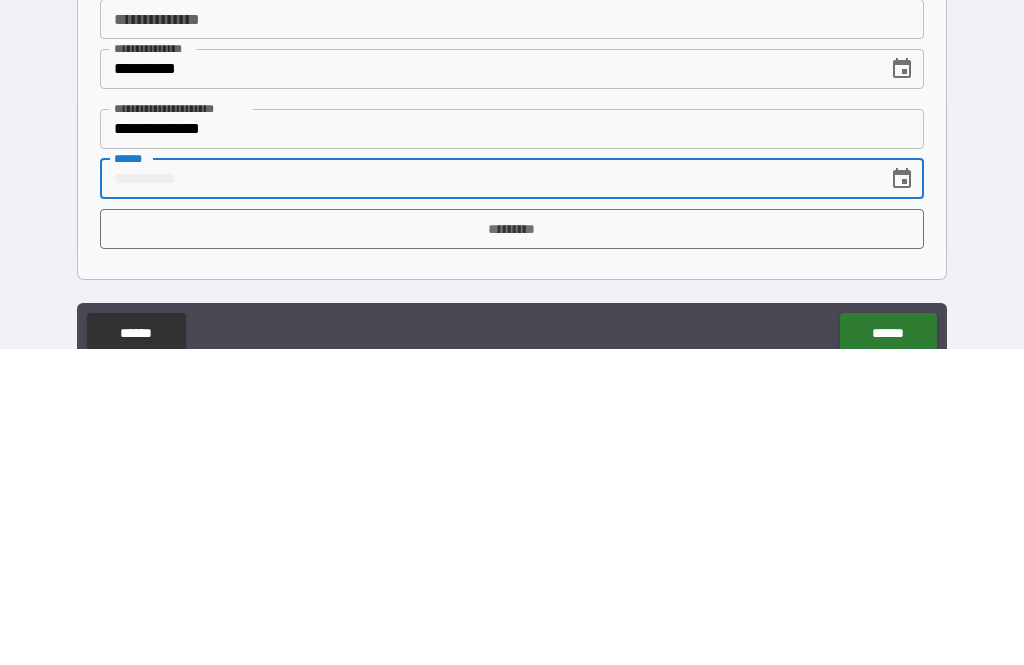 type on "*" 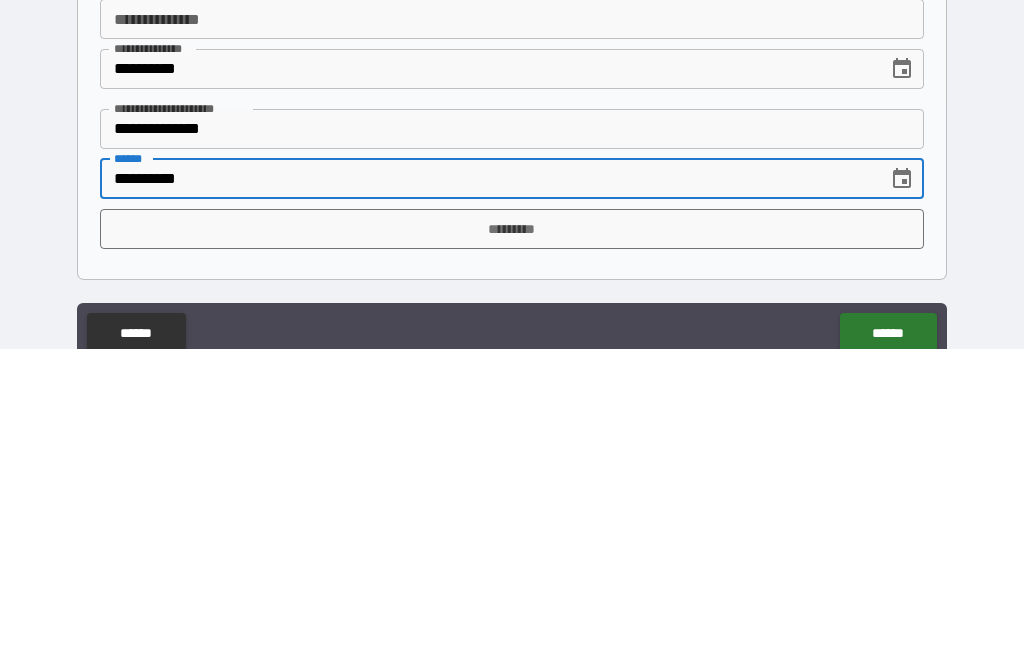 type on "**********" 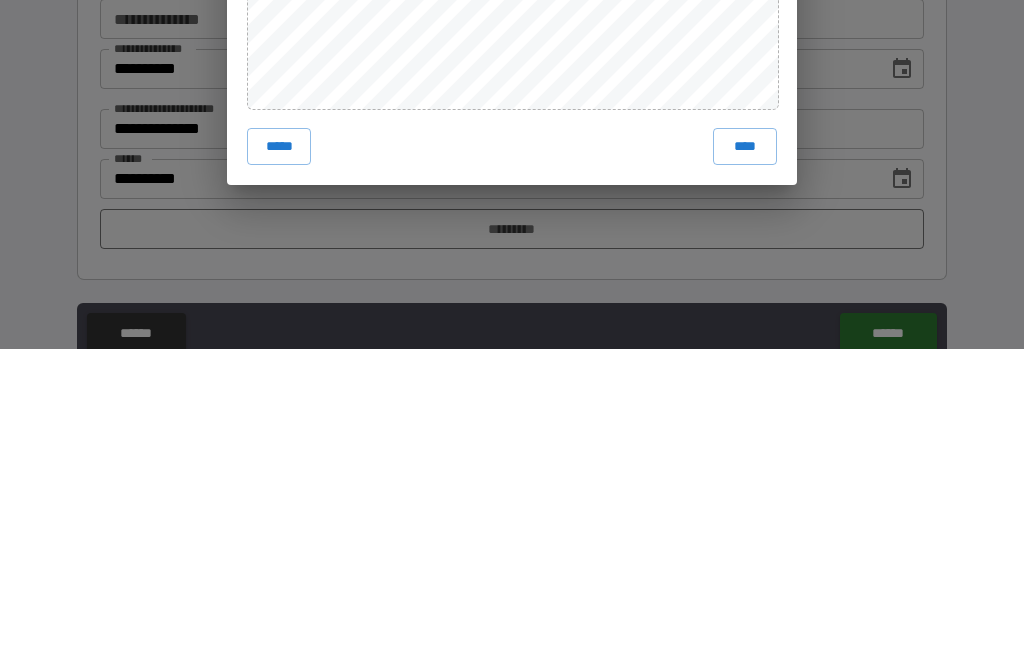 scroll, scrollTop: 66, scrollLeft: 0, axis: vertical 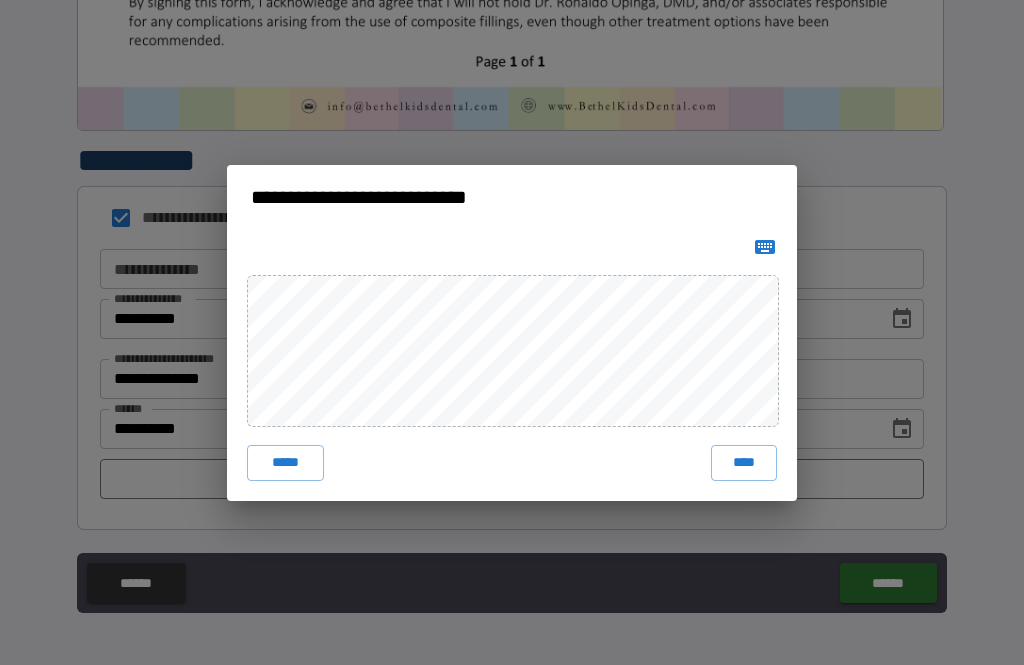click on "****" at bounding box center (744, 463) 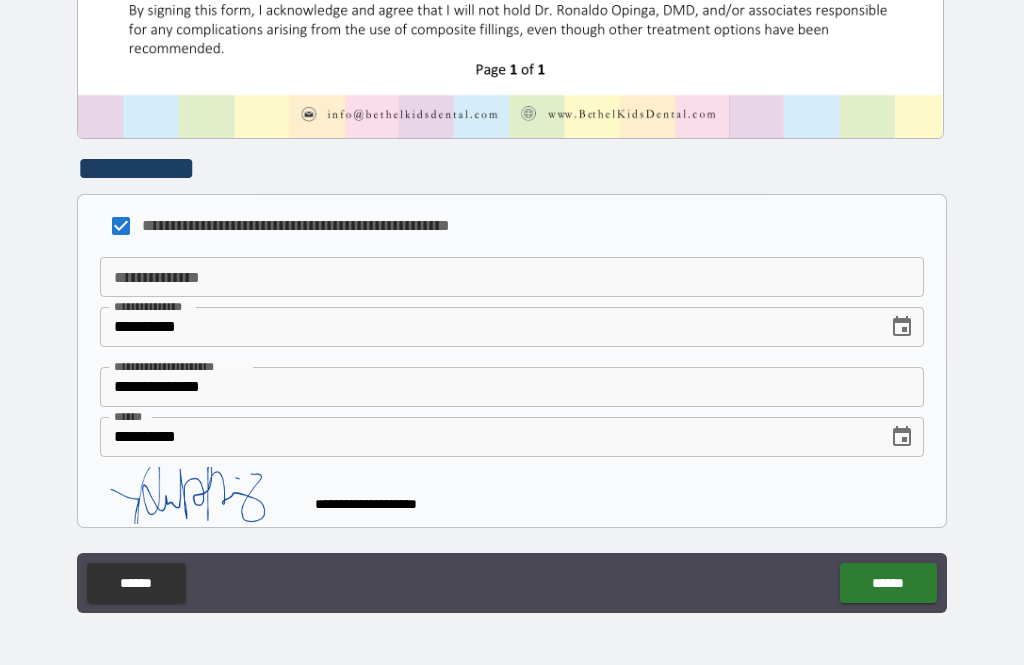 scroll, scrollTop: 999, scrollLeft: 0, axis: vertical 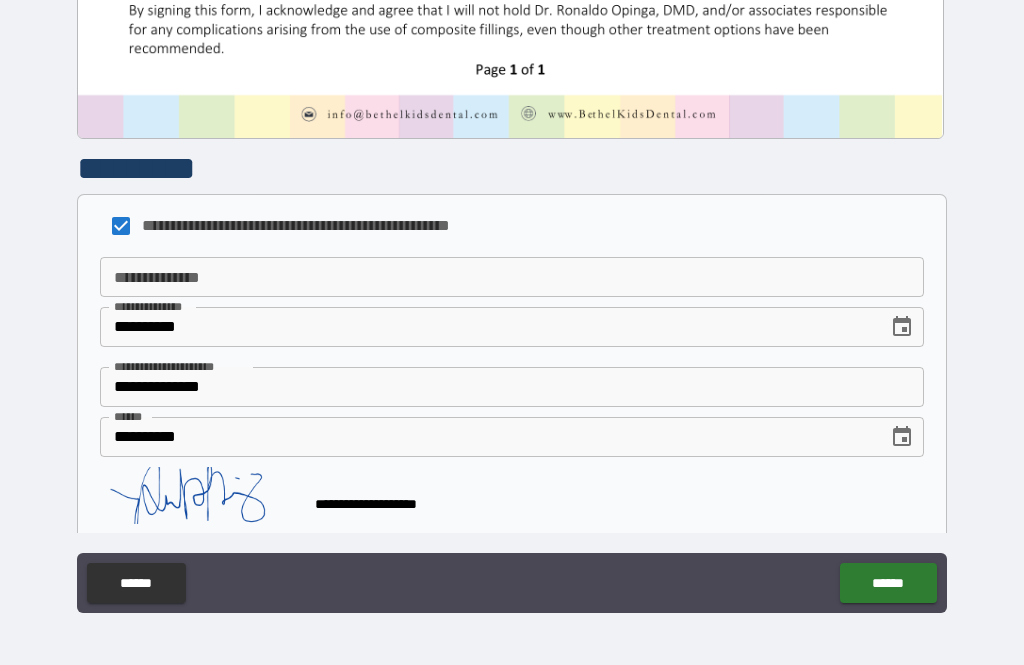 click on "******" at bounding box center (888, 583) 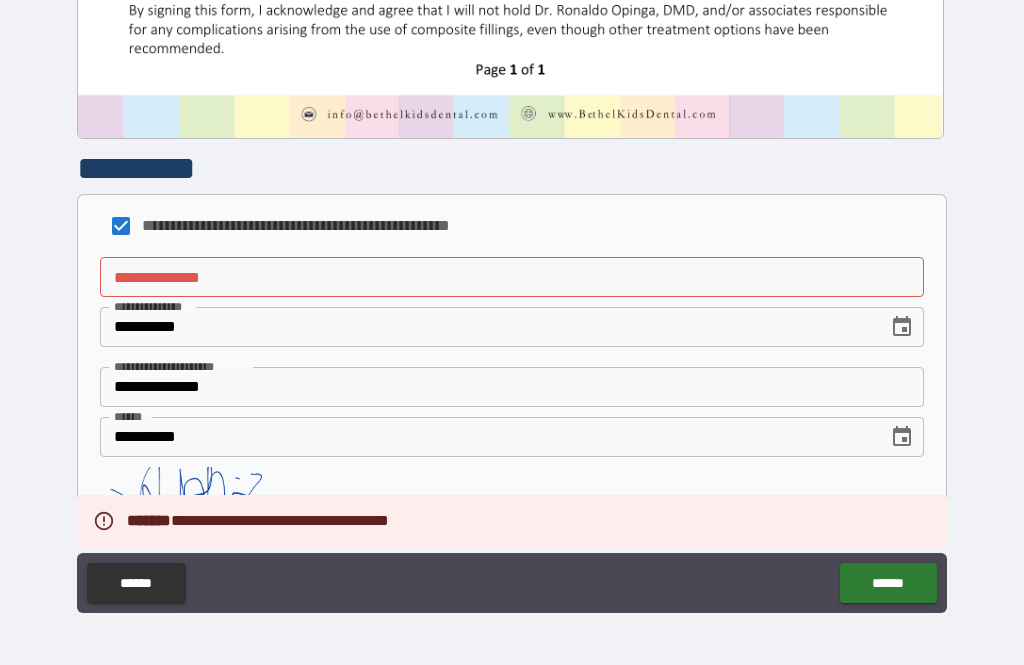 click on "**********" at bounding box center (512, 277) 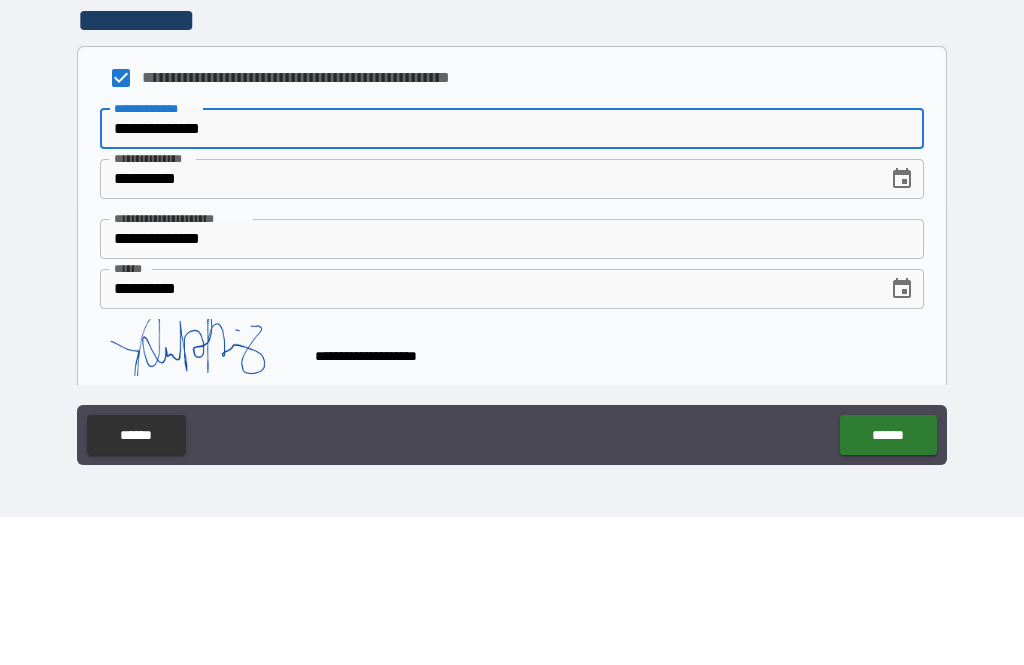 type on "**********" 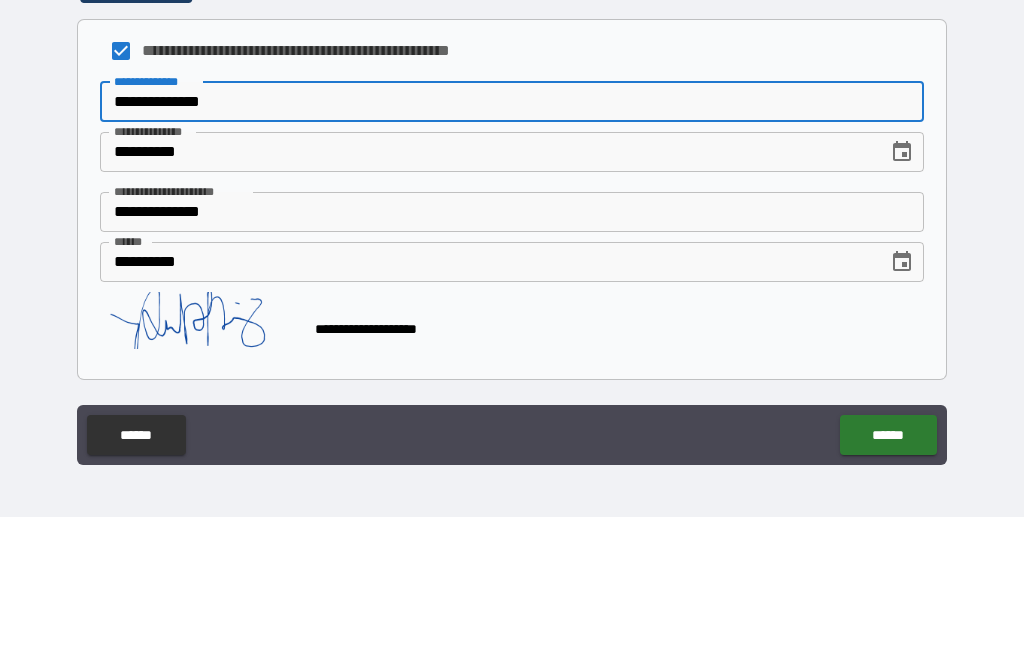 scroll, scrollTop: 1026, scrollLeft: 0, axis: vertical 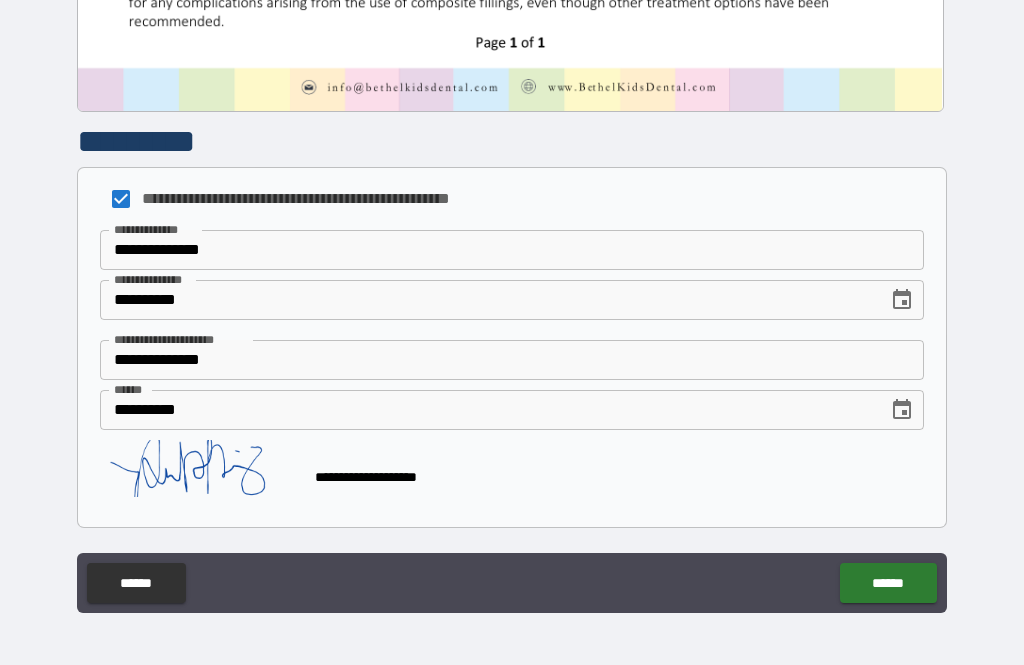 click on "******" at bounding box center (888, 583) 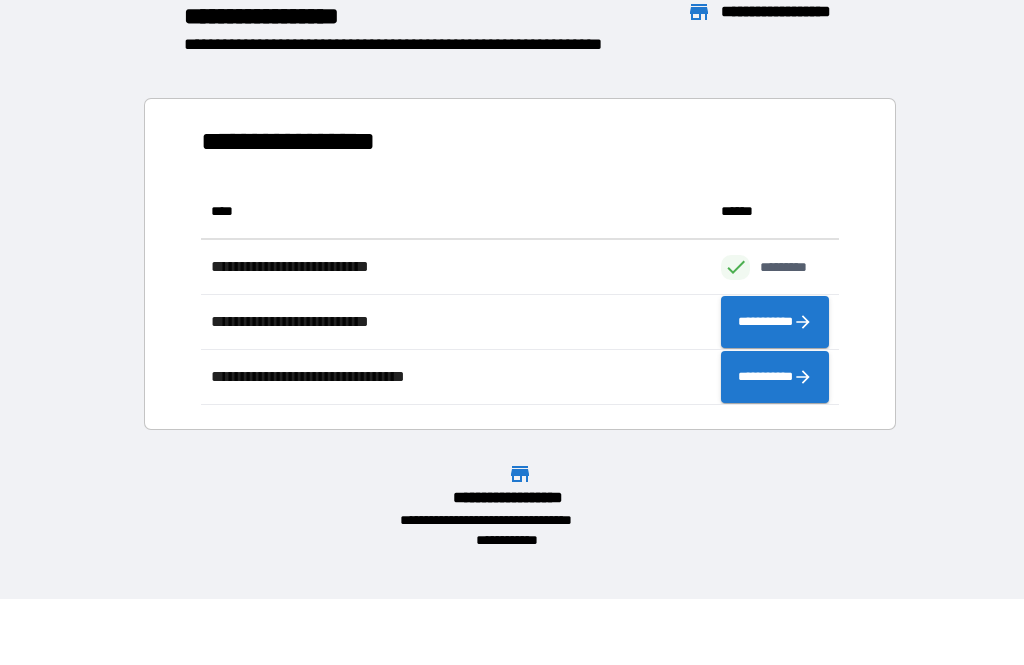 scroll, scrollTop: 221, scrollLeft: 638, axis: both 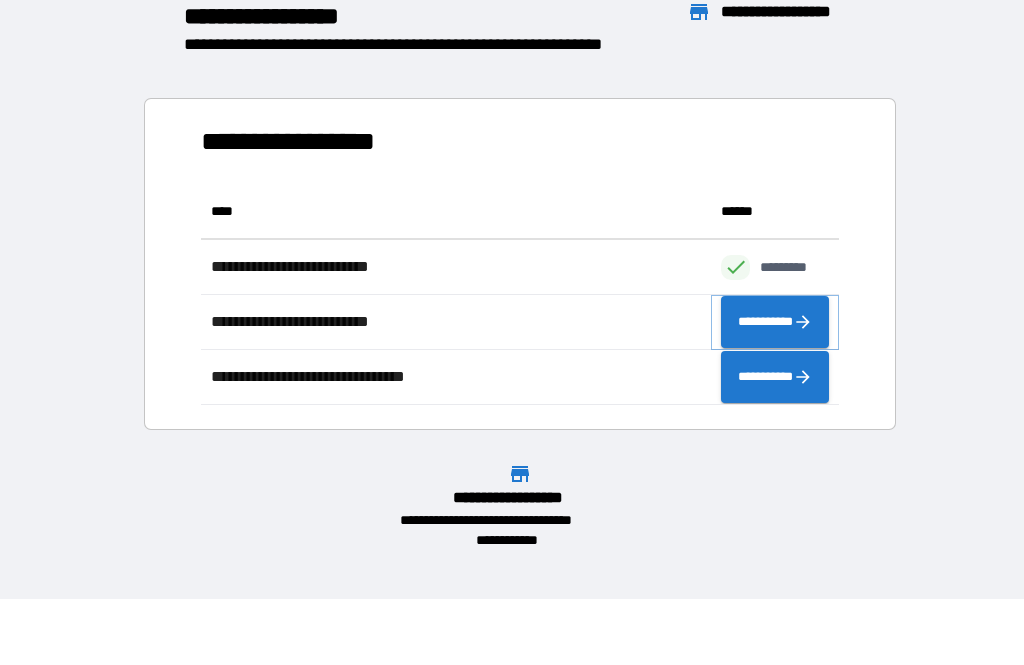 click on "**********" at bounding box center [775, 322] 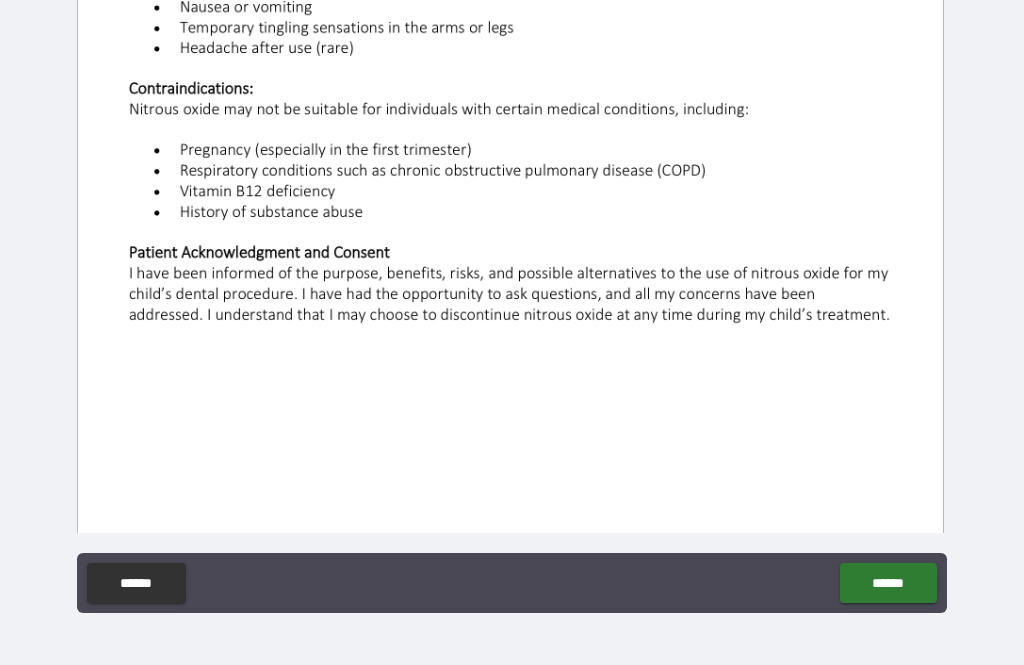 scroll, scrollTop: 512, scrollLeft: 0, axis: vertical 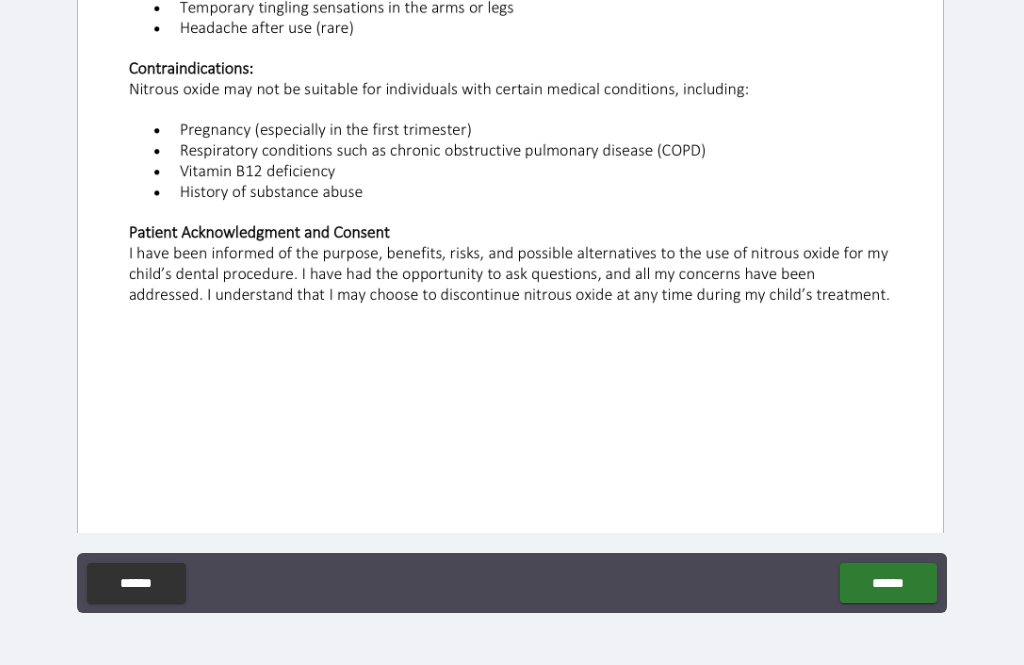click on "******" at bounding box center [888, 583] 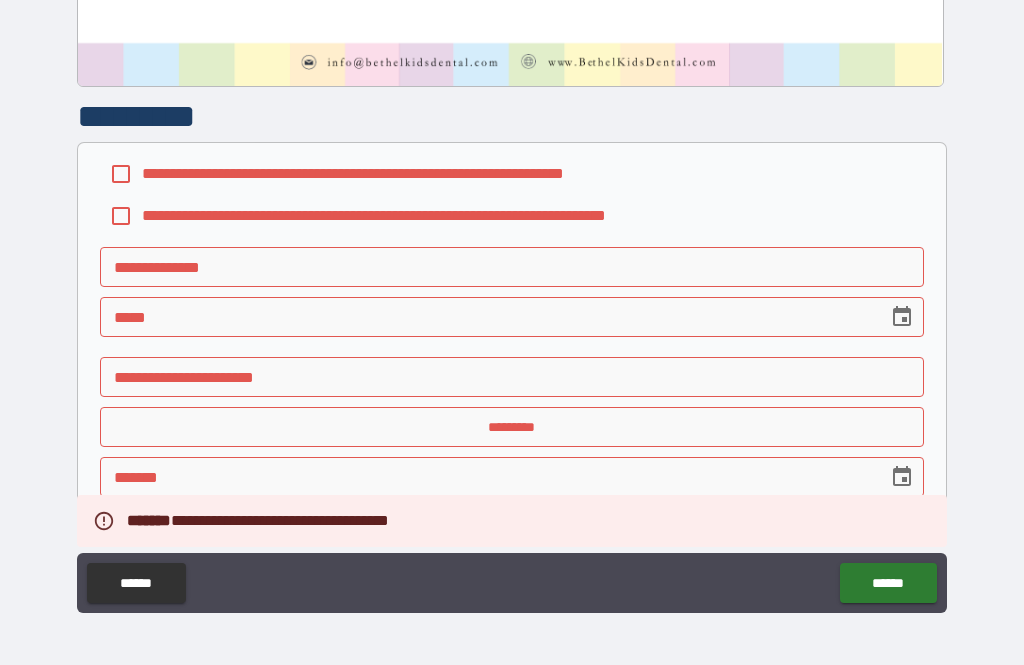 scroll, scrollTop: 1051, scrollLeft: 0, axis: vertical 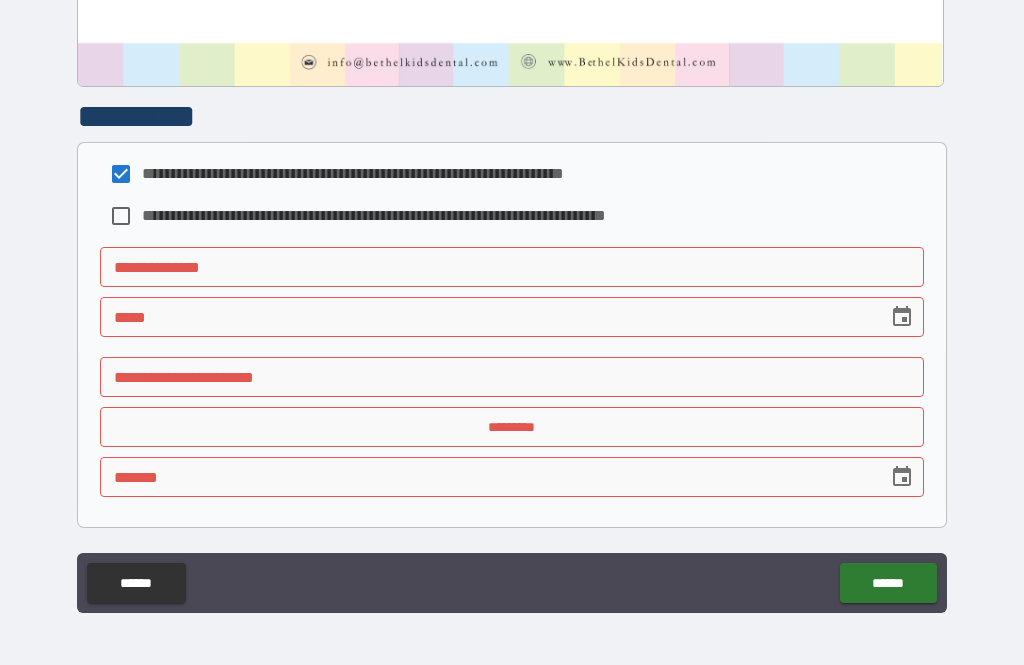 click on "**********" at bounding box center [512, 267] 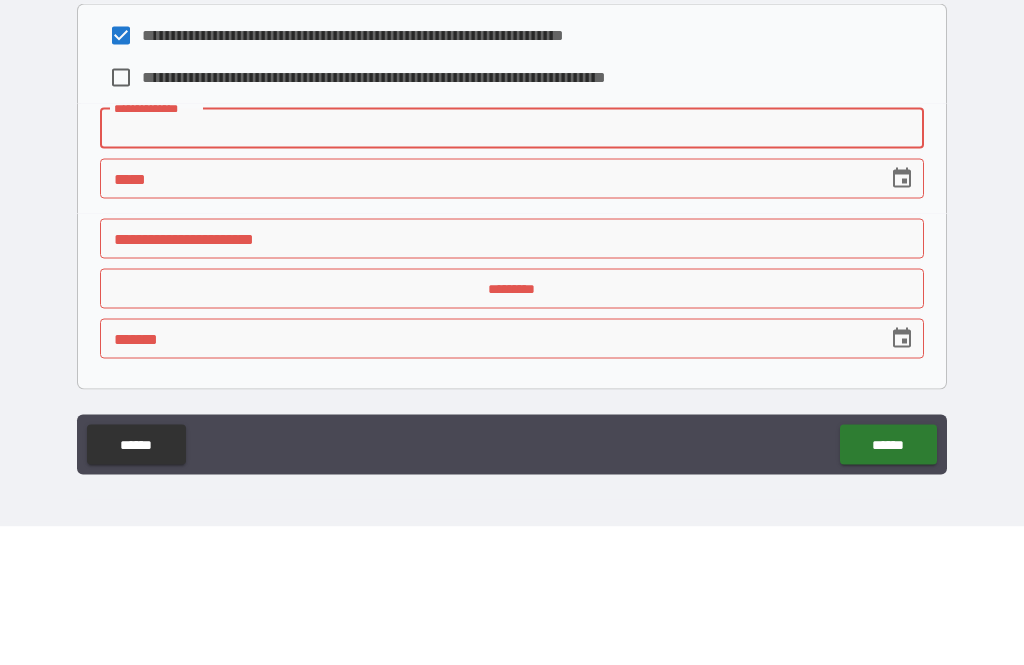 type on "*" 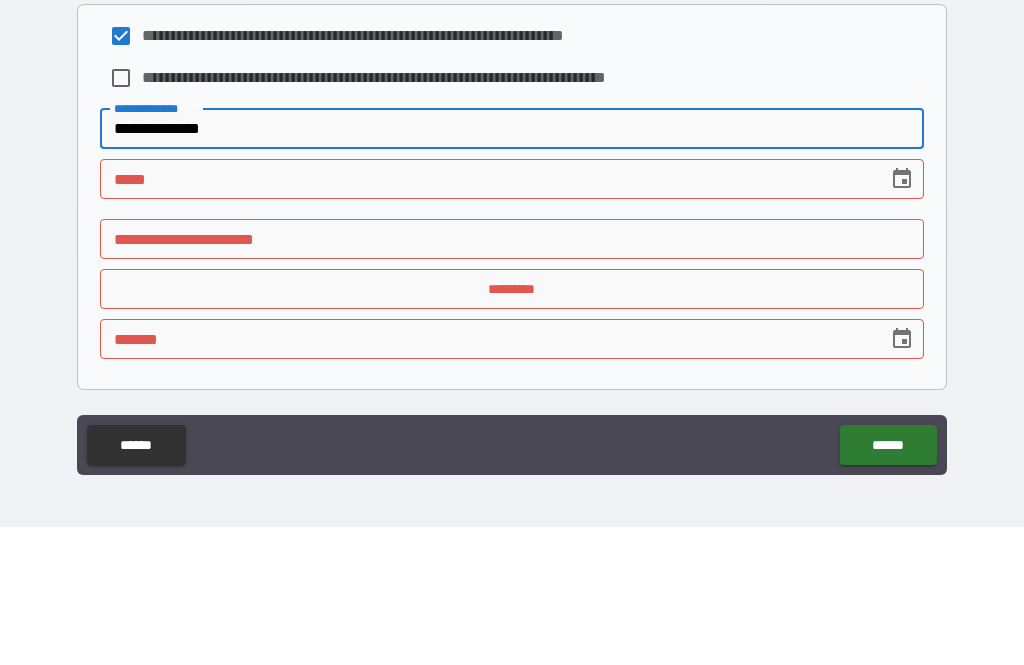type on "**********" 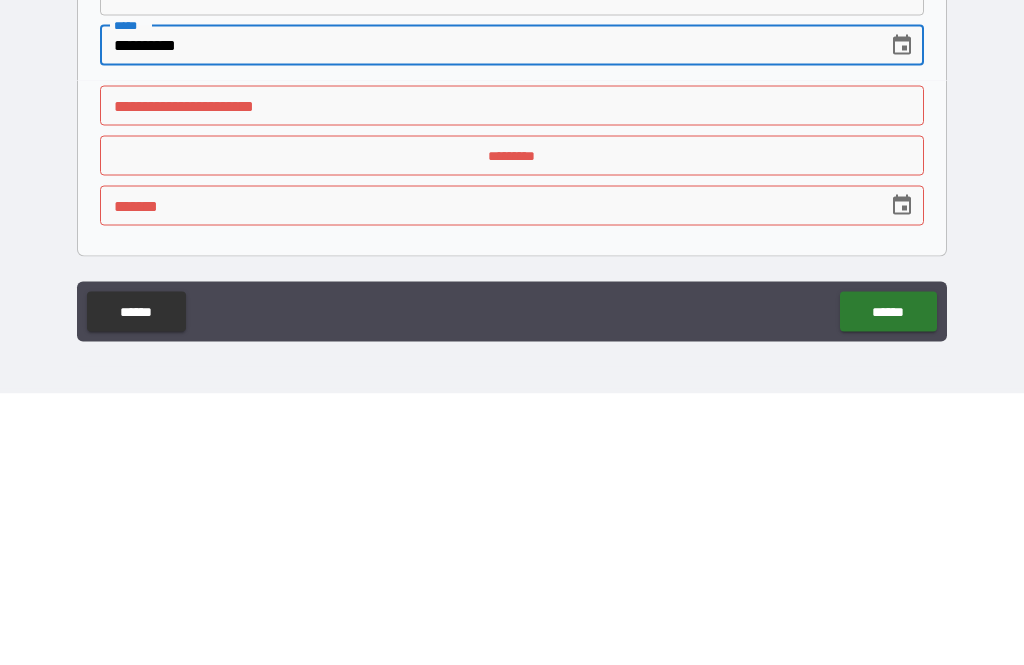 type on "**********" 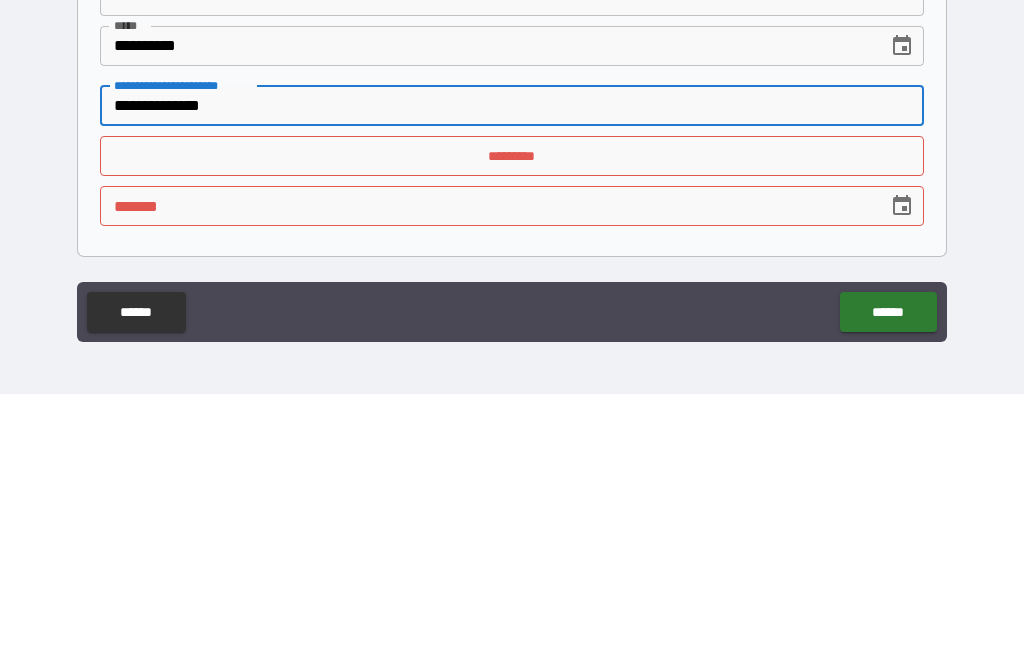 type on "**********" 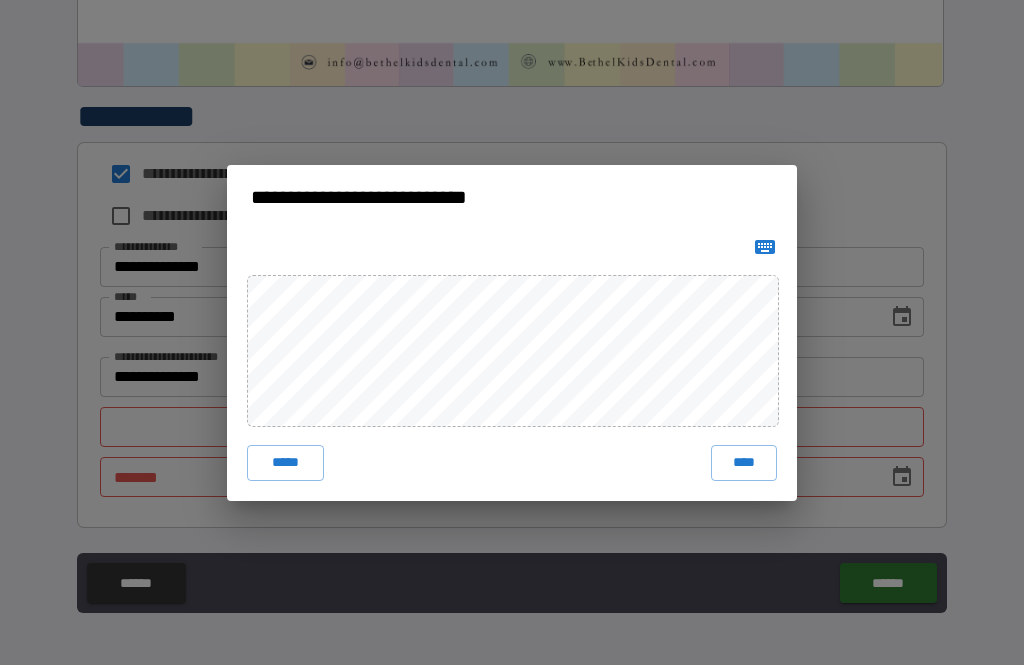 click on "****" at bounding box center [744, 463] 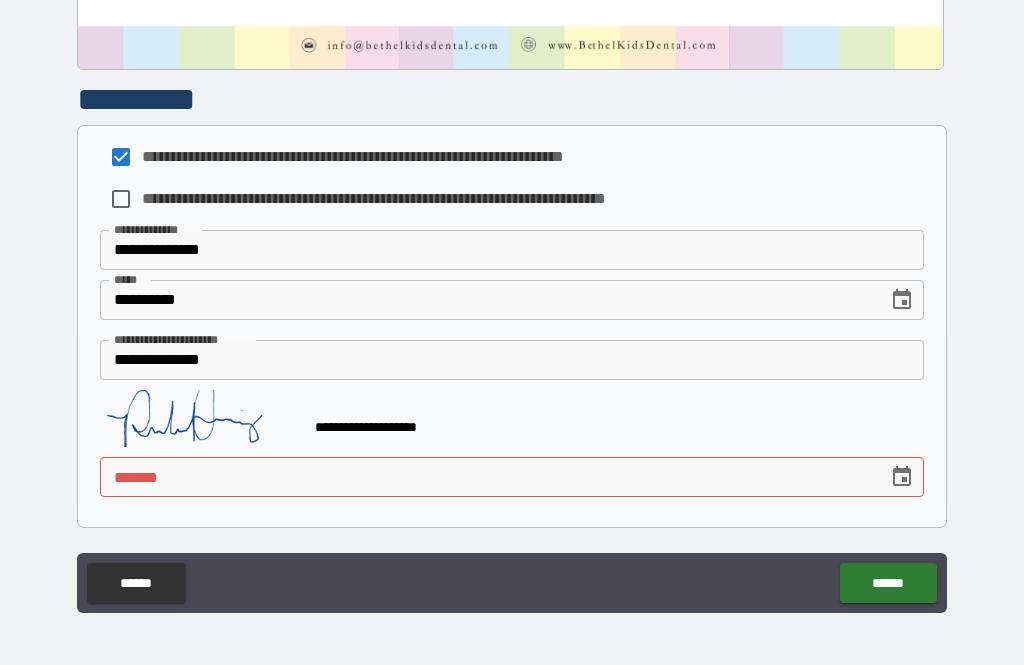 scroll, scrollTop: 1068, scrollLeft: 0, axis: vertical 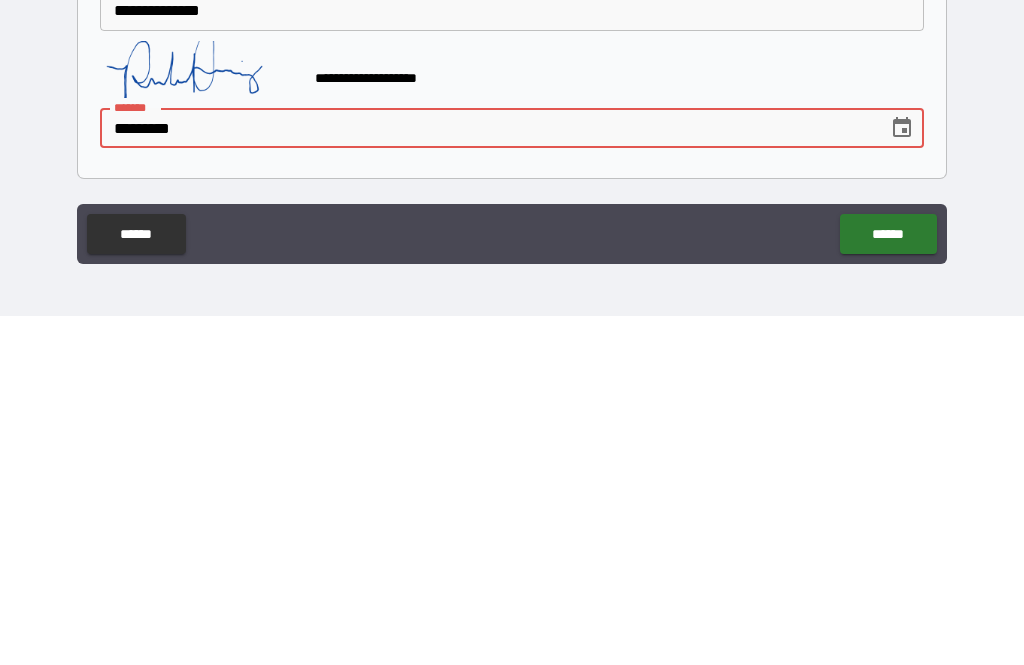 type on "**********" 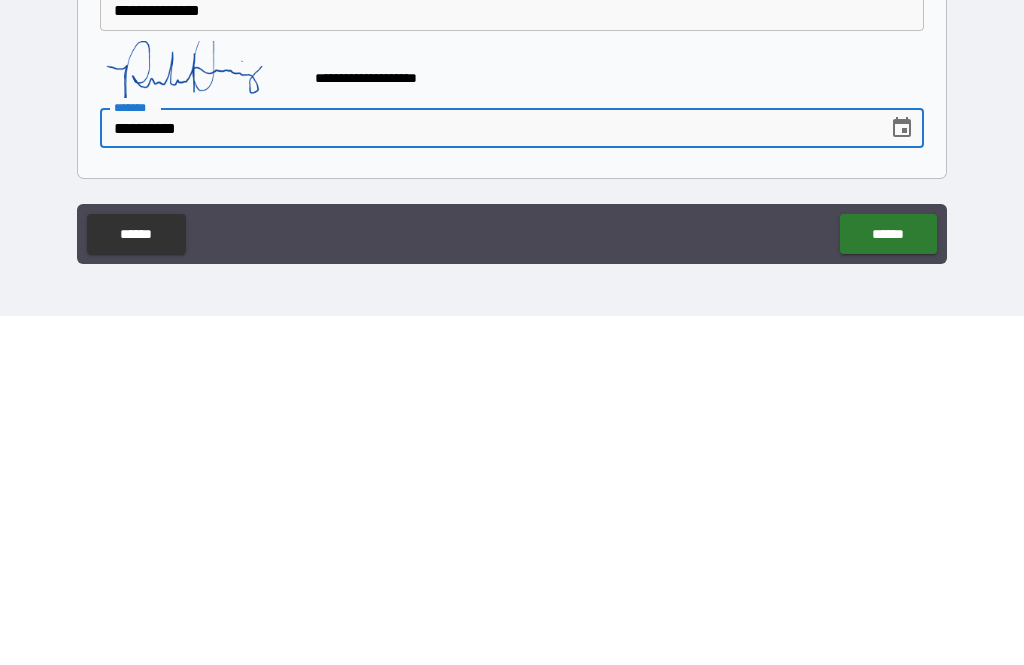 click on "******" at bounding box center (888, 583) 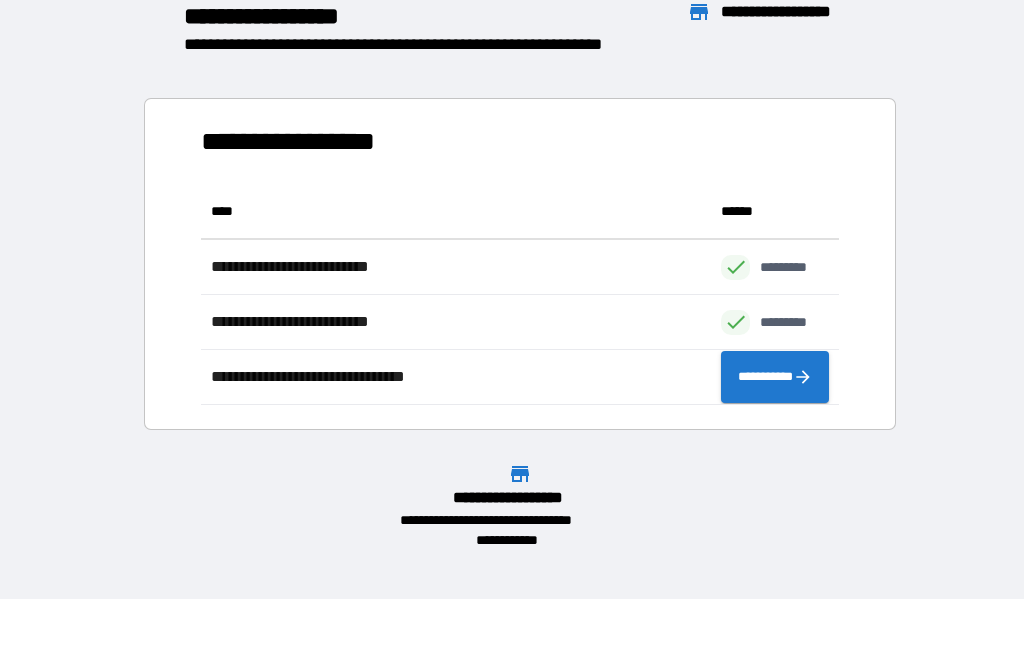 scroll, scrollTop: 1, scrollLeft: 1, axis: both 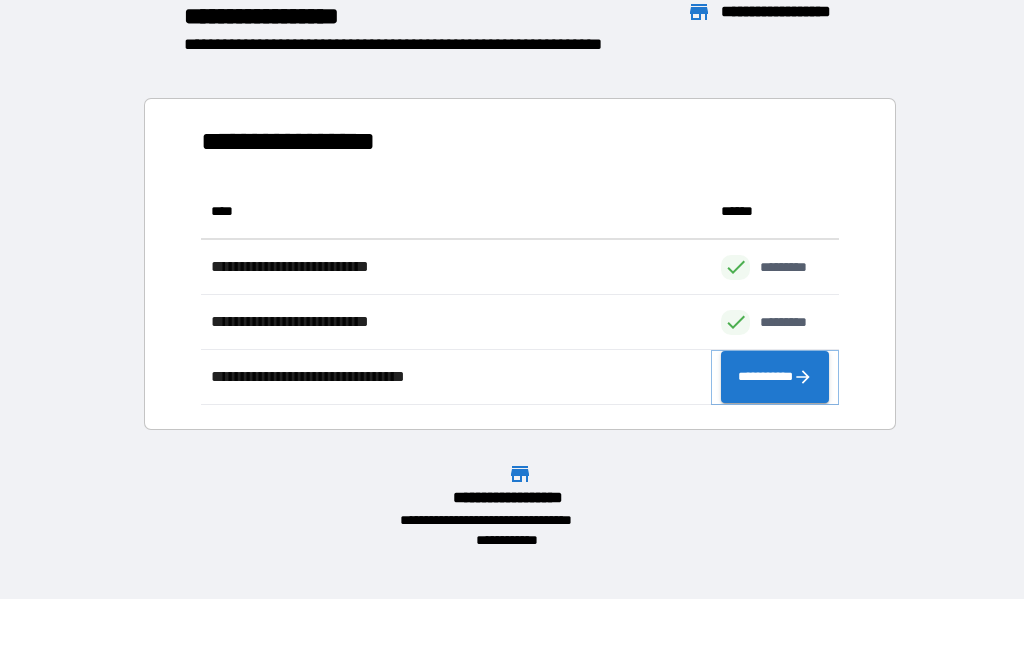 click on "**********" at bounding box center [775, 377] 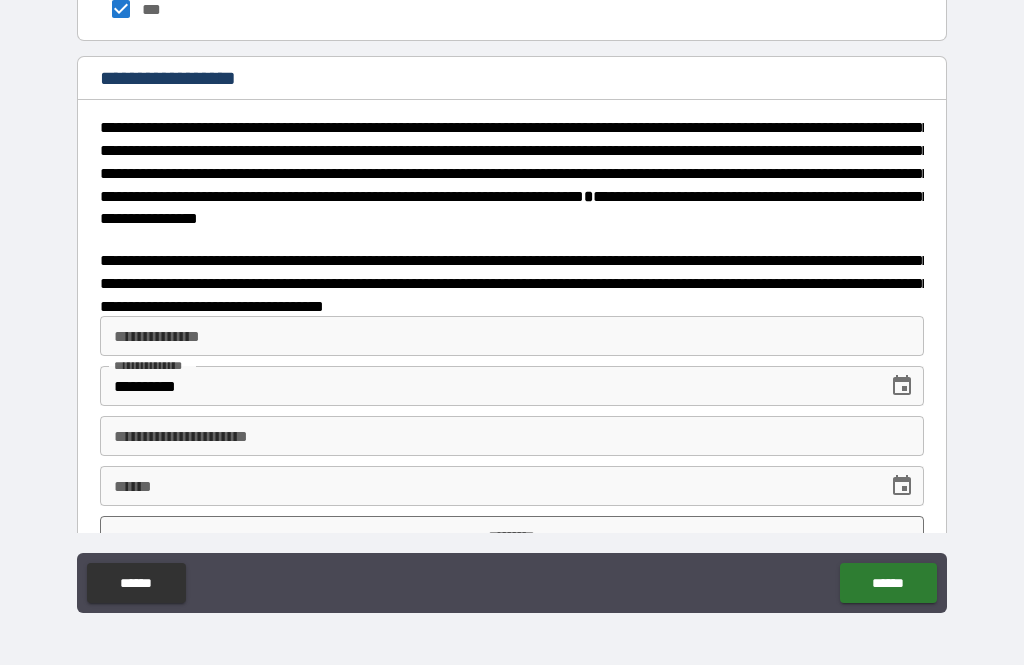 scroll, scrollTop: 3139, scrollLeft: 0, axis: vertical 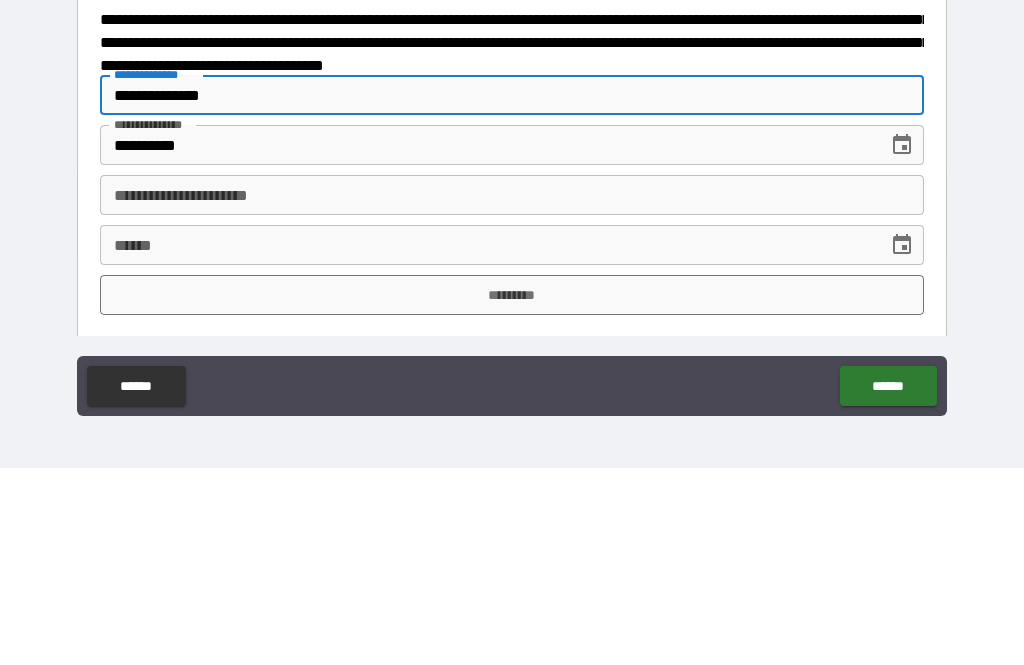 type on "**********" 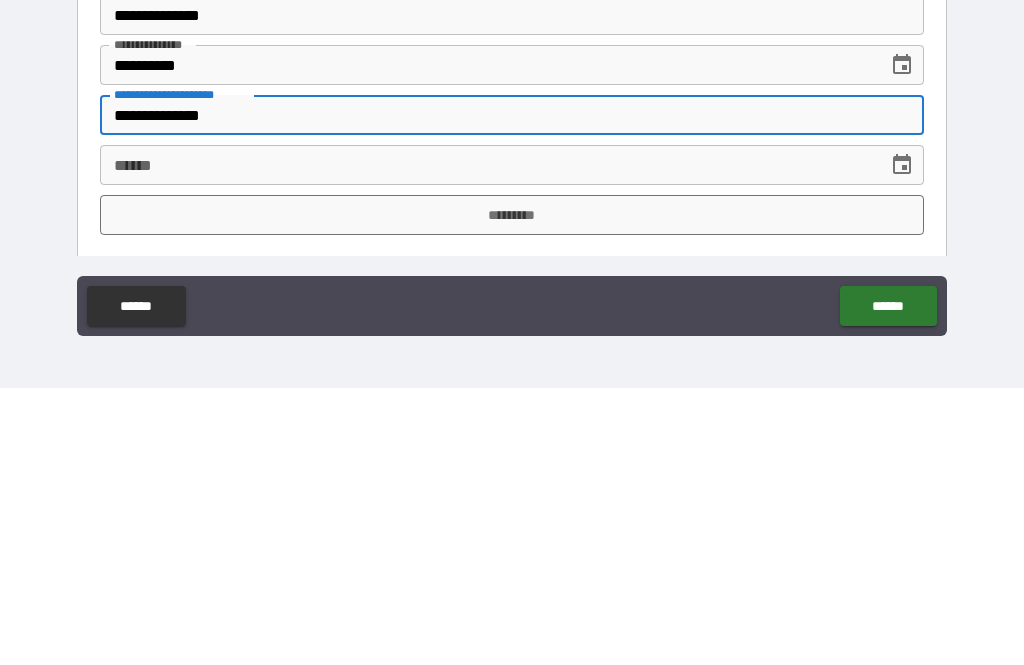 type on "**********" 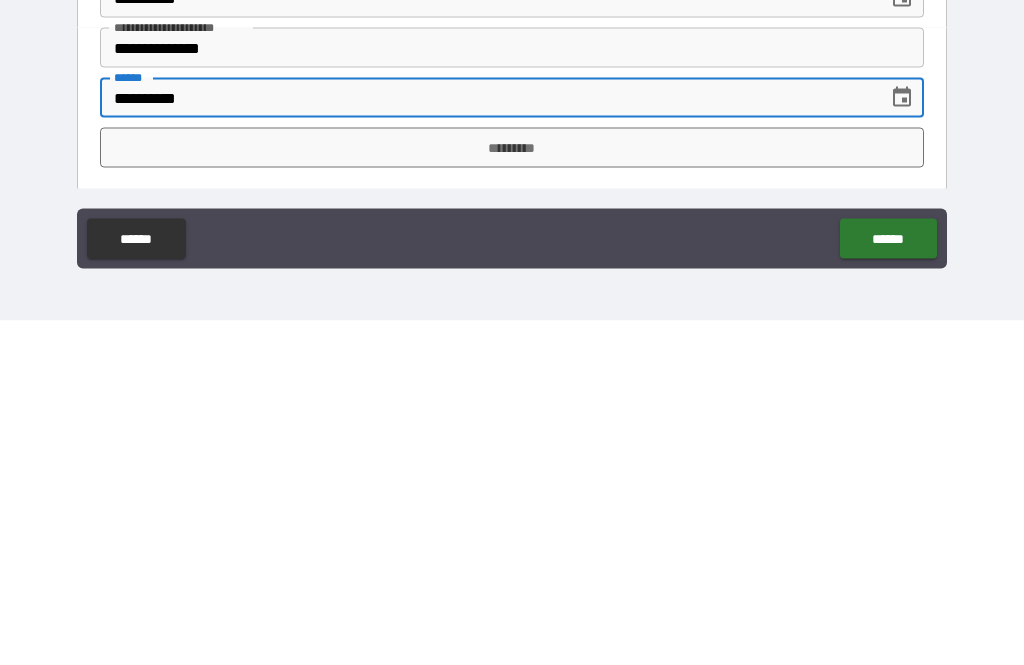 type on "**********" 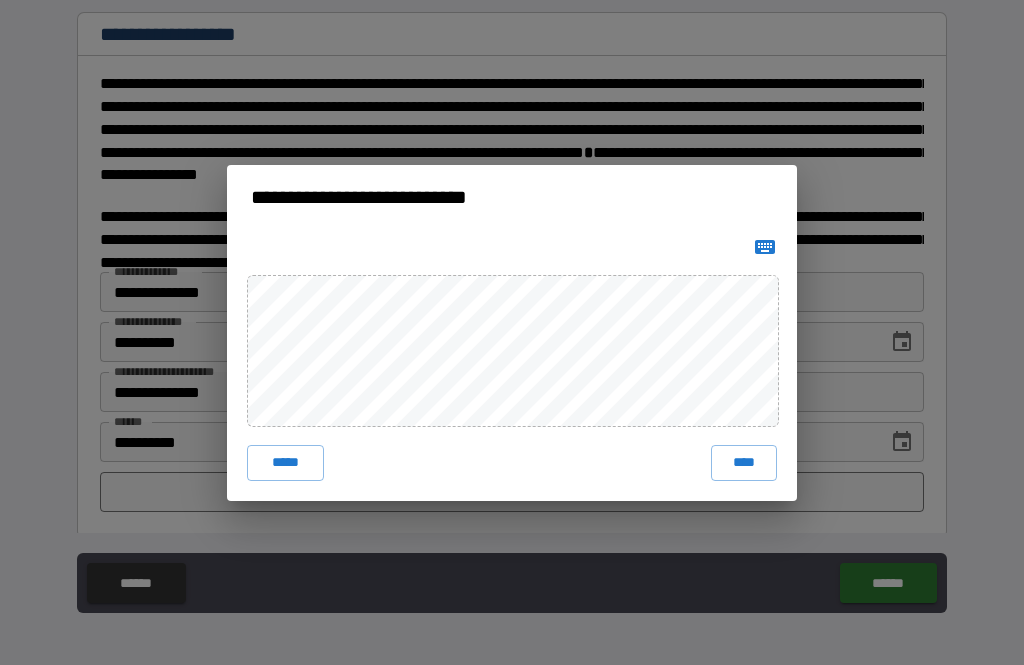 click on "****" at bounding box center (744, 463) 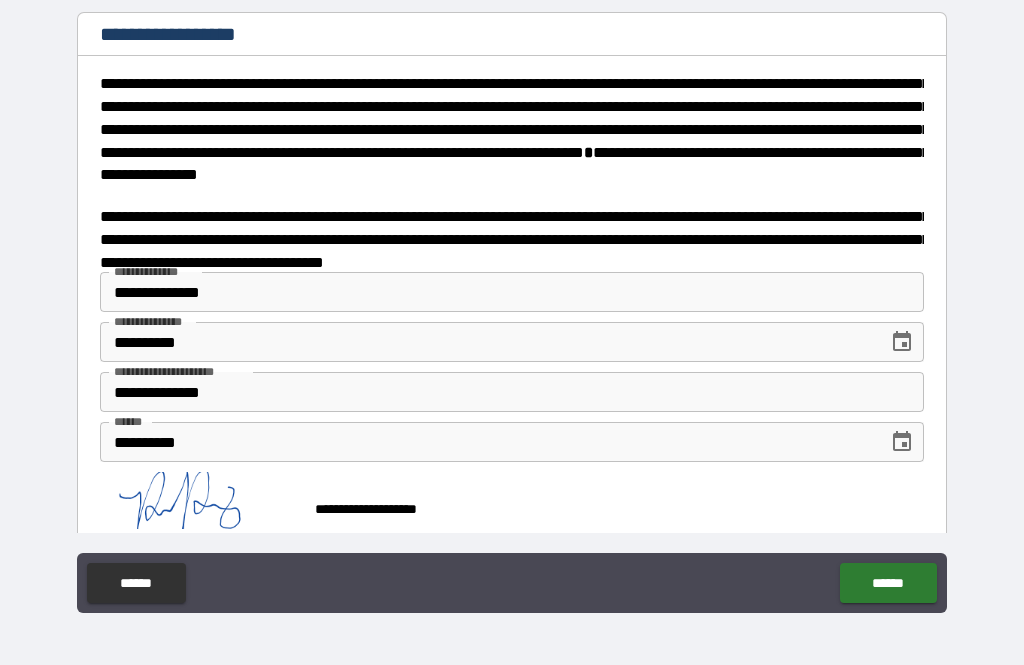 click on "******" at bounding box center [888, 583] 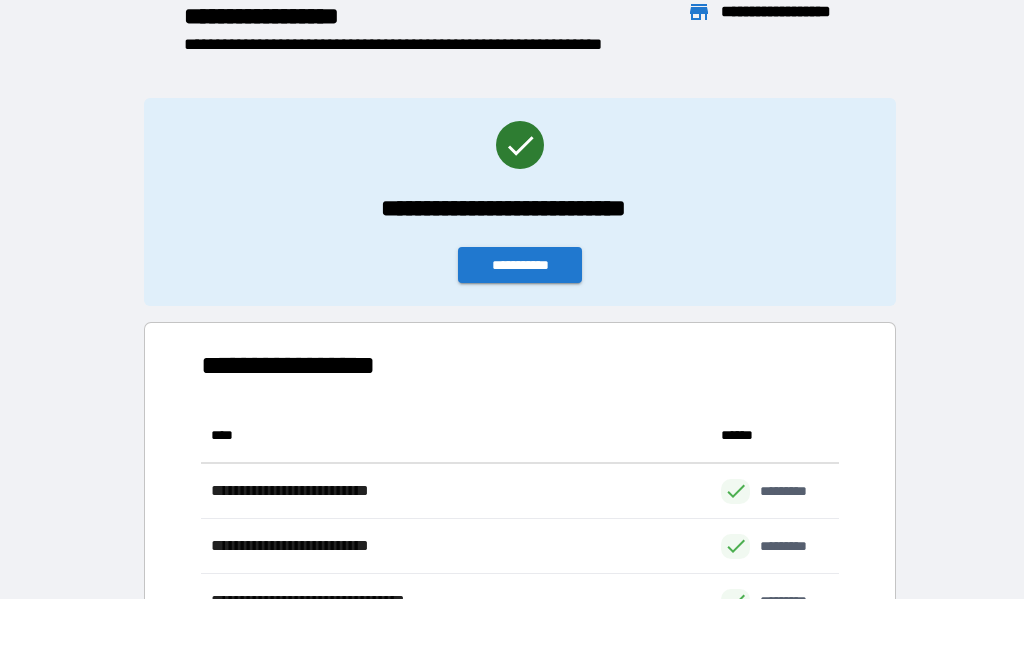scroll, scrollTop: 1, scrollLeft: 1, axis: both 